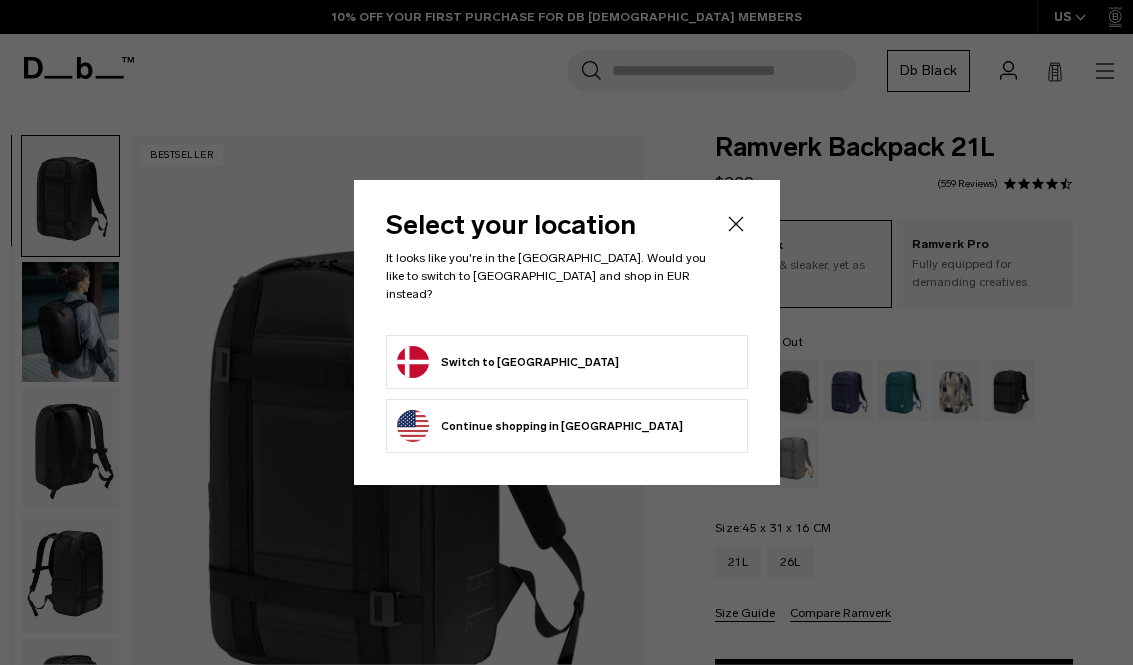scroll, scrollTop: 0, scrollLeft: 0, axis: both 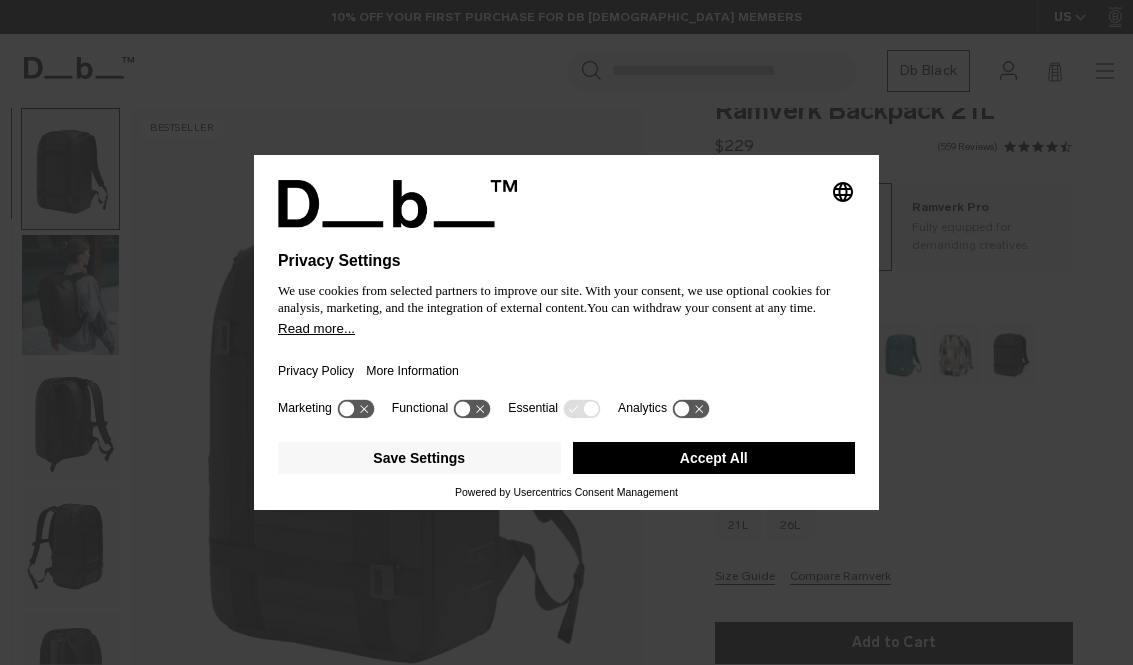 click on "Save Settings" at bounding box center [419, 458] 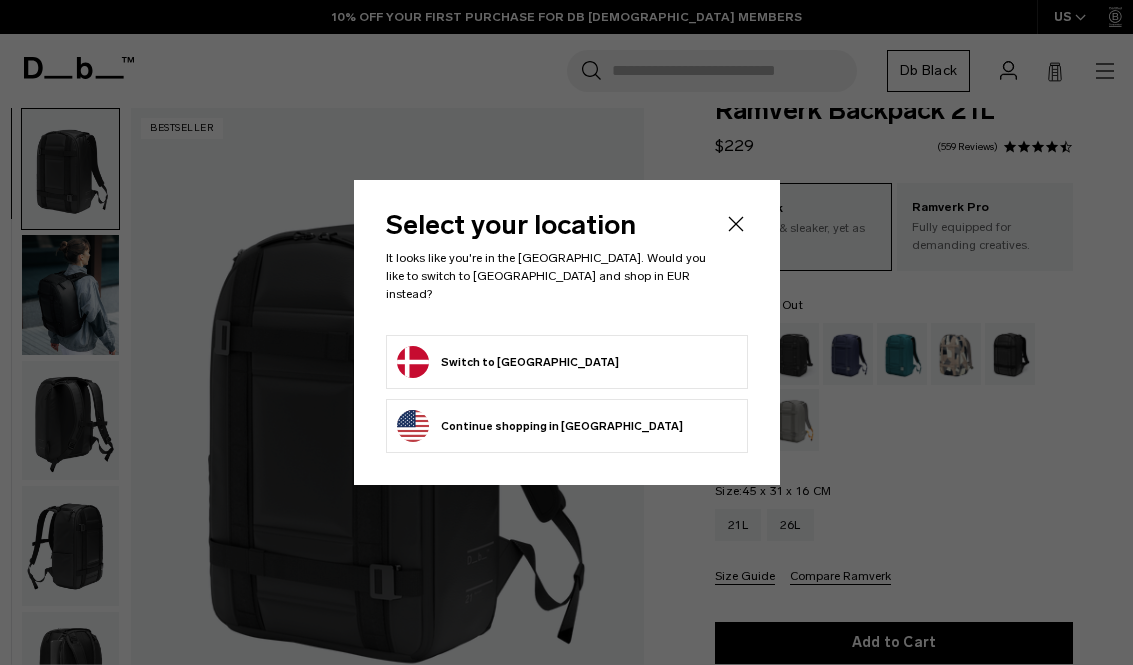 click on "Switch to [GEOGRAPHIC_DATA]" at bounding box center (508, 362) 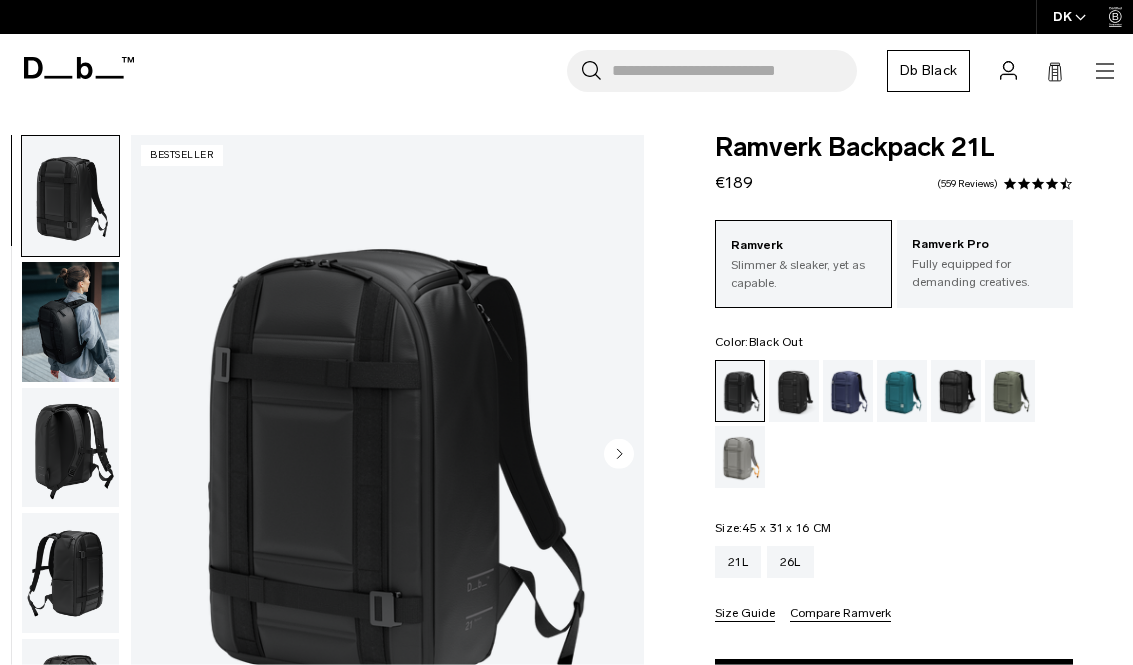 scroll, scrollTop: 0, scrollLeft: 0, axis: both 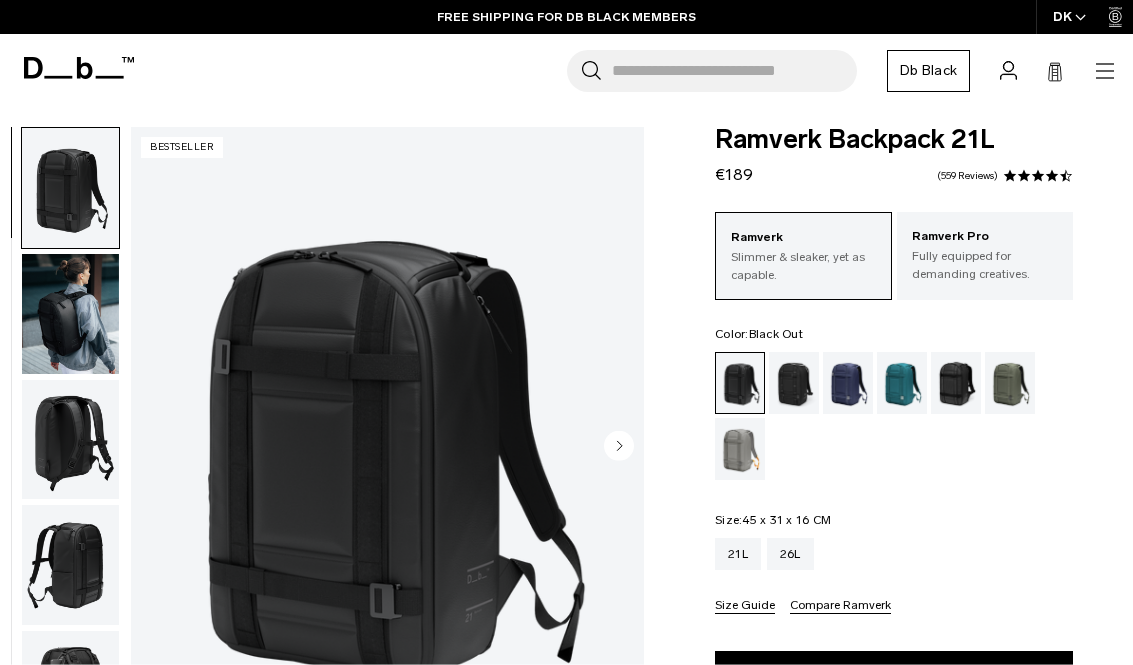click at bounding box center (619, 447) 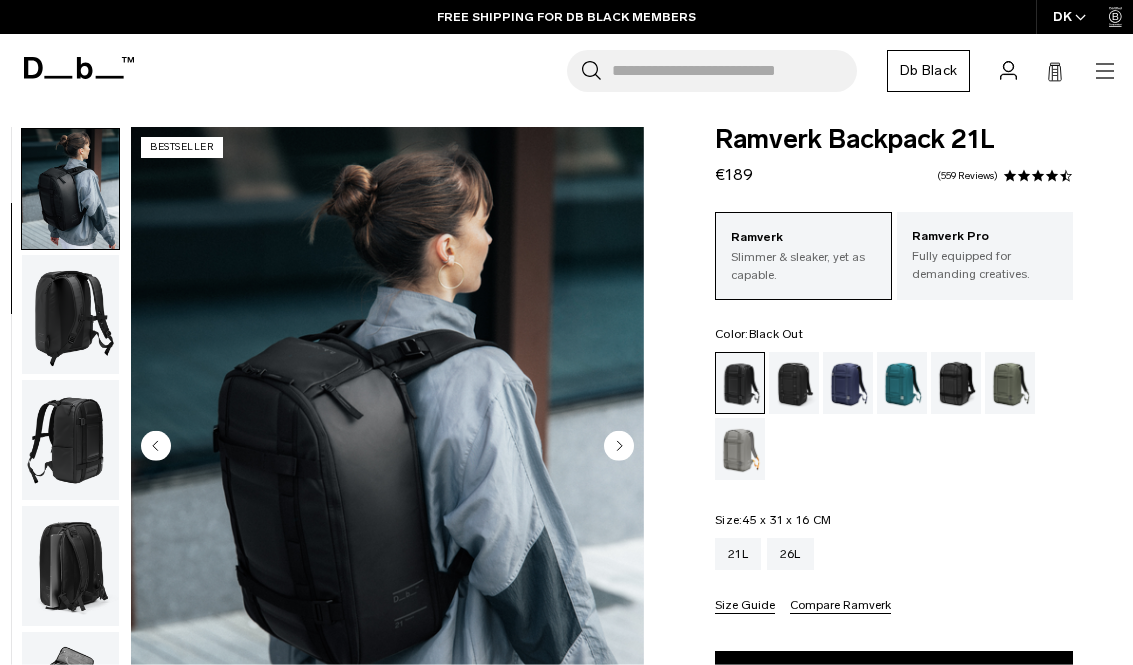 scroll, scrollTop: 127, scrollLeft: 0, axis: vertical 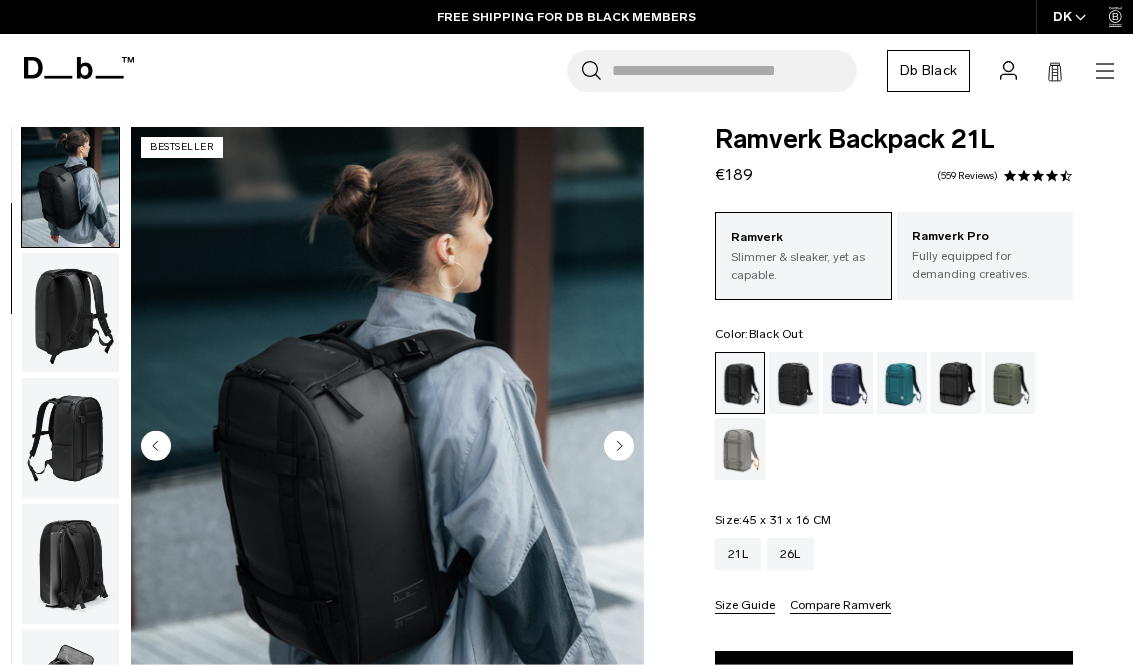 click 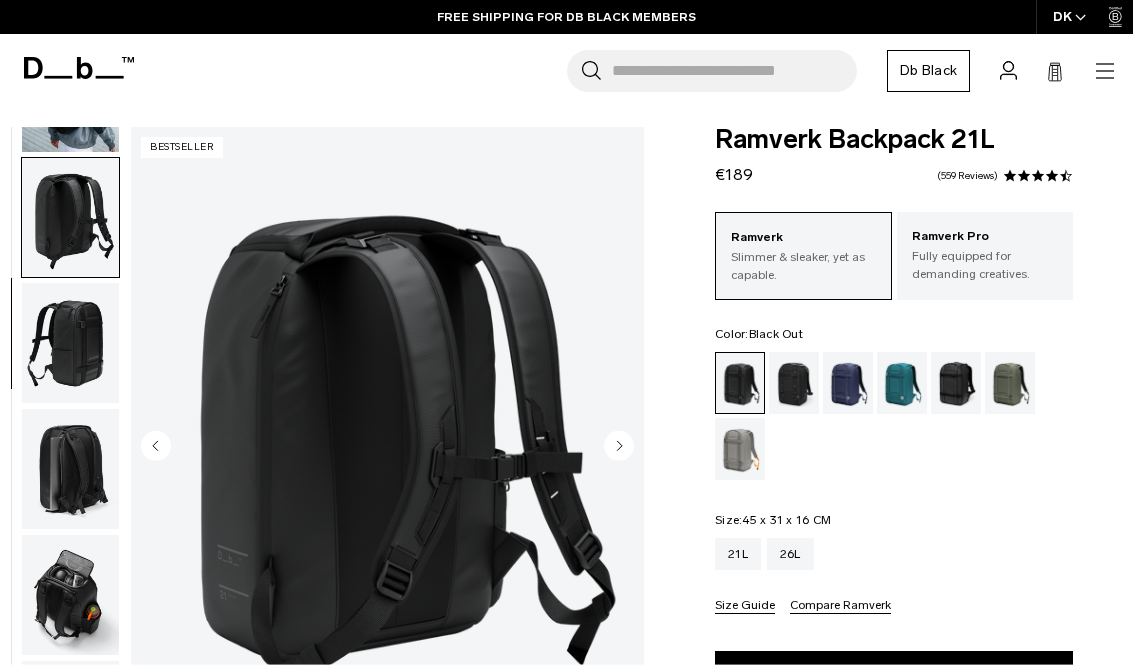 scroll, scrollTop: 255, scrollLeft: 0, axis: vertical 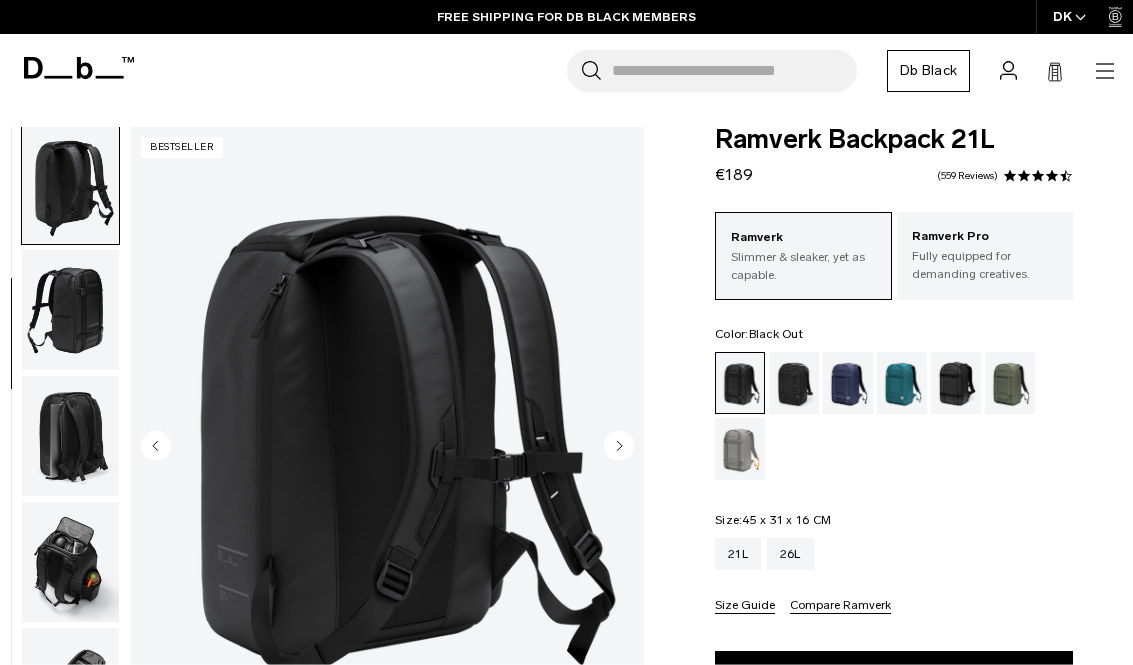 click 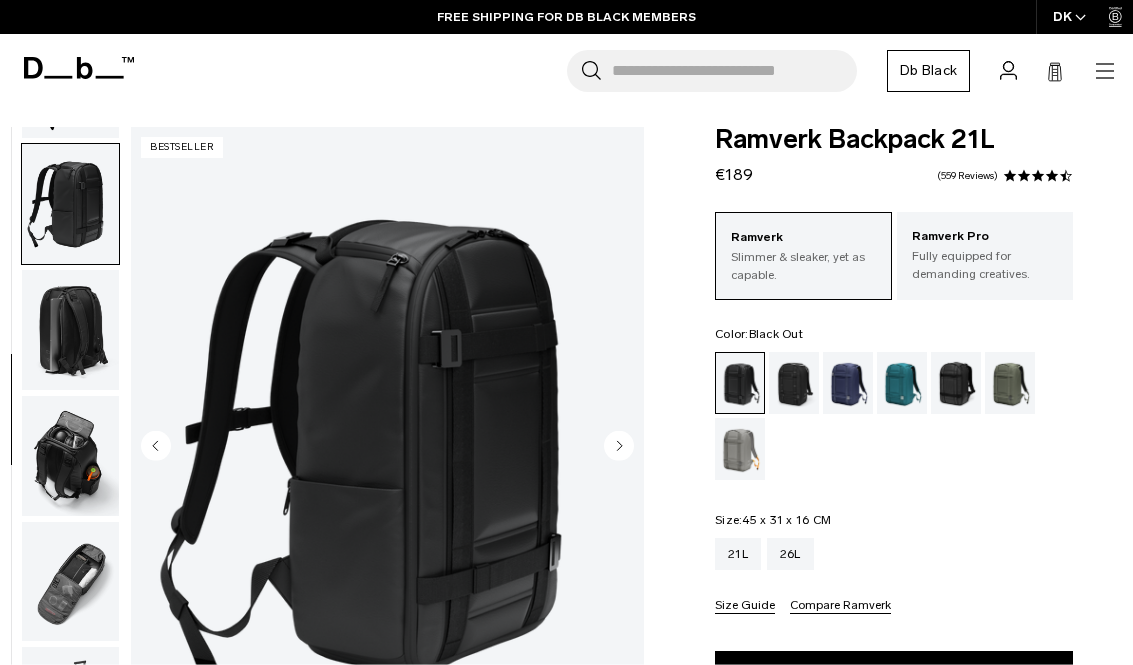 scroll, scrollTop: 373, scrollLeft: 0, axis: vertical 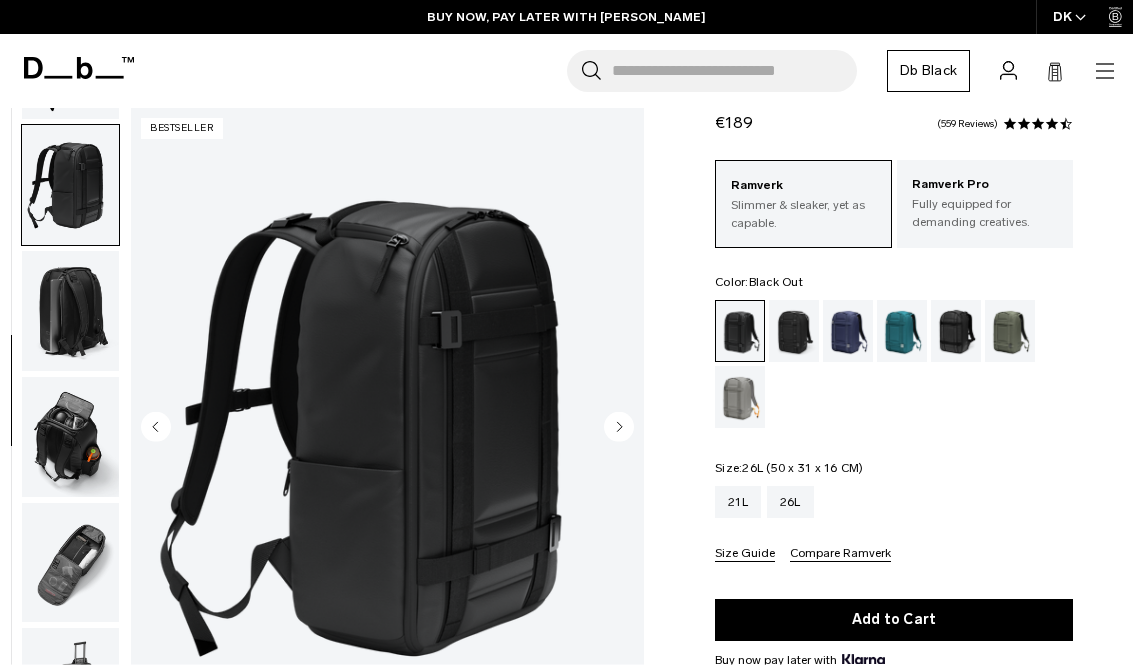click on "26L" at bounding box center (790, 502) 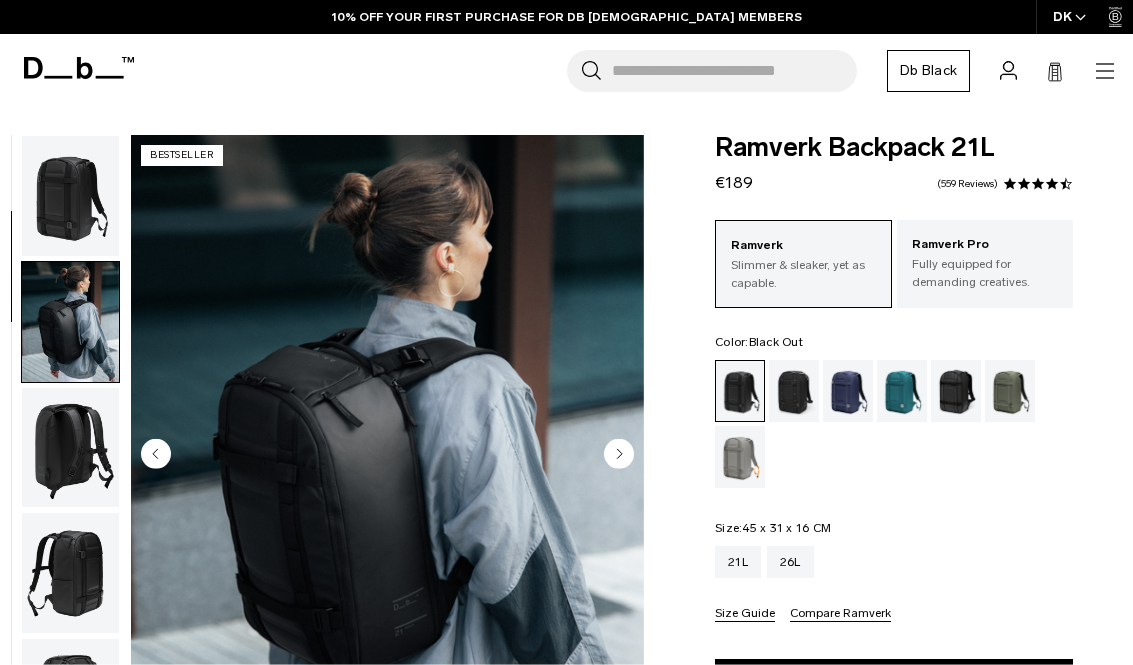 scroll, scrollTop: 0, scrollLeft: 0, axis: both 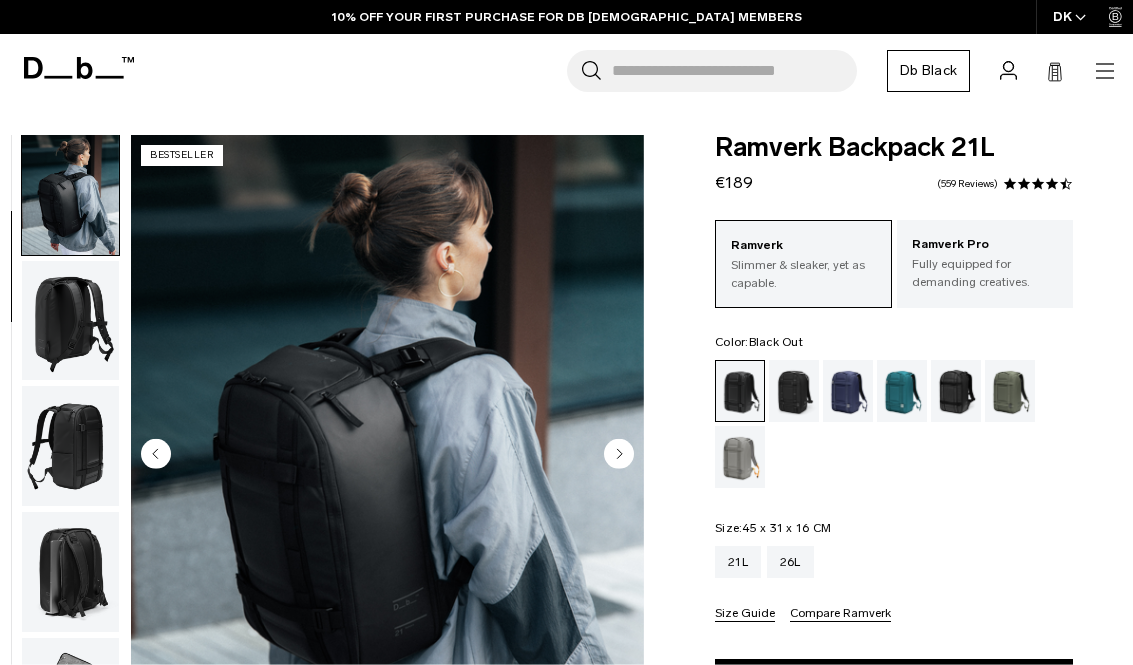 click 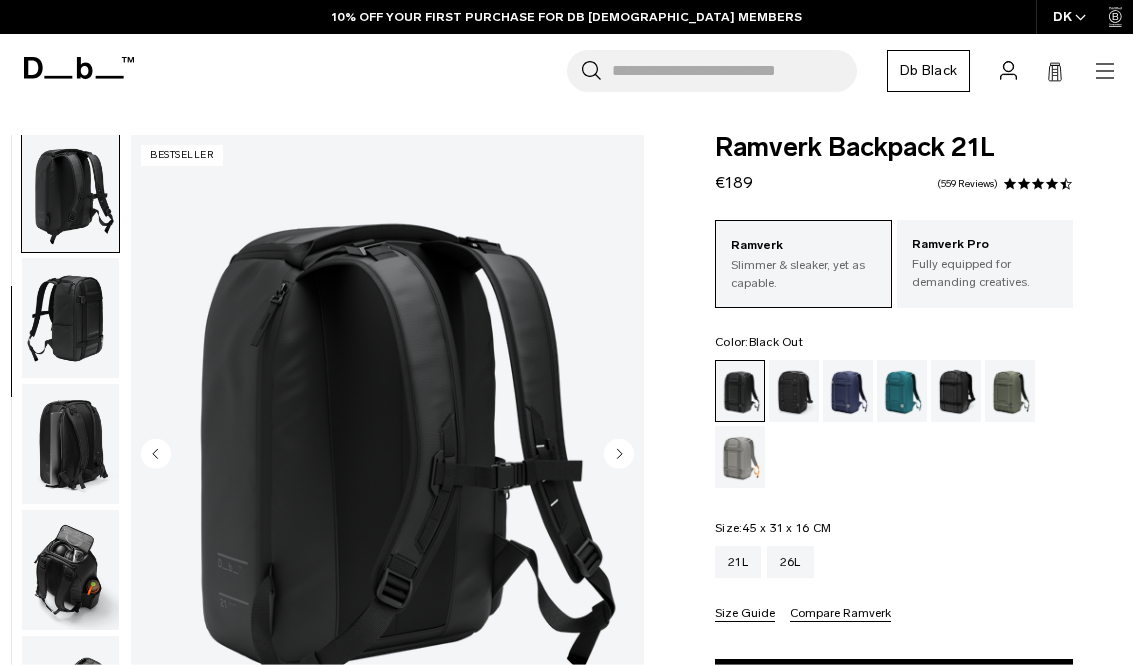 click 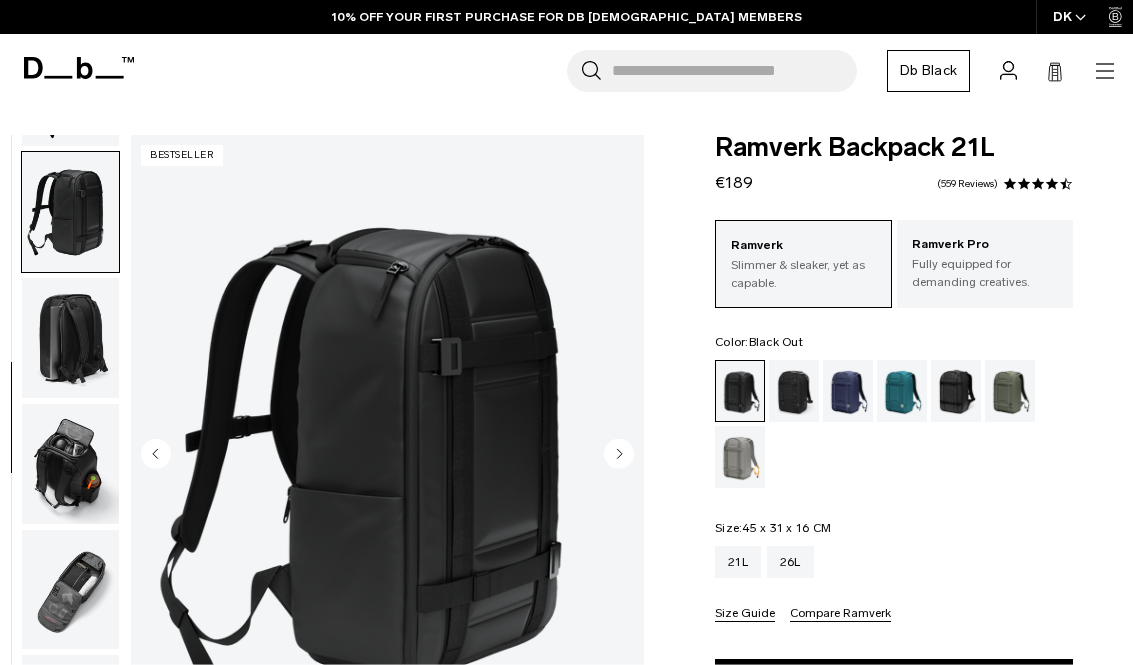 scroll, scrollTop: 373, scrollLeft: 0, axis: vertical 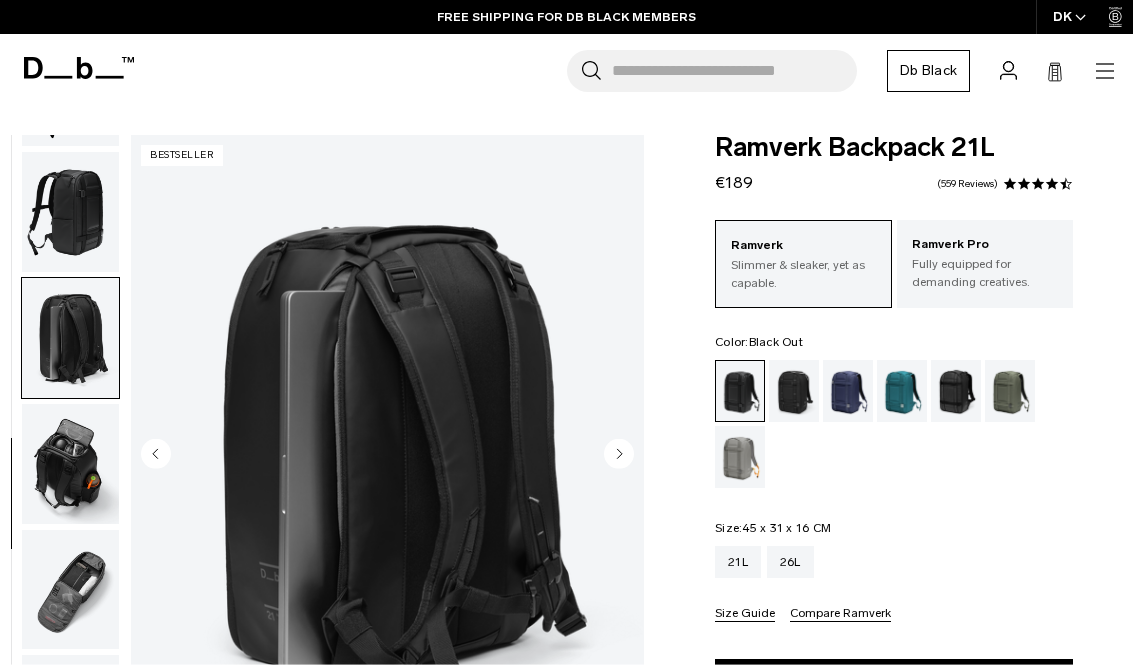 click 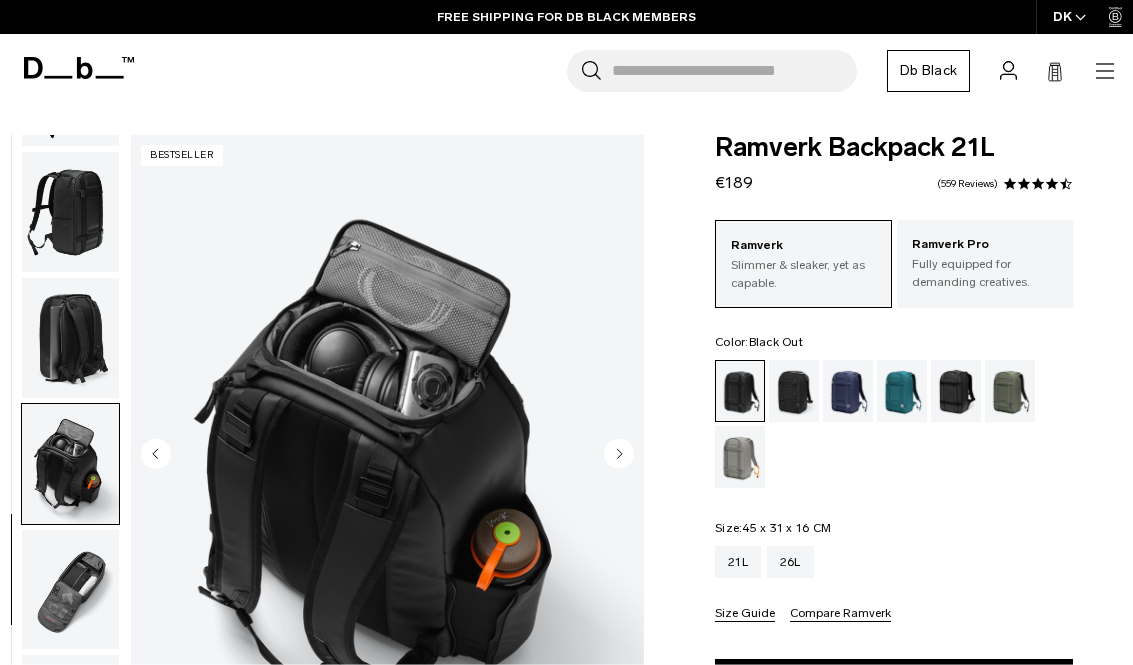 click 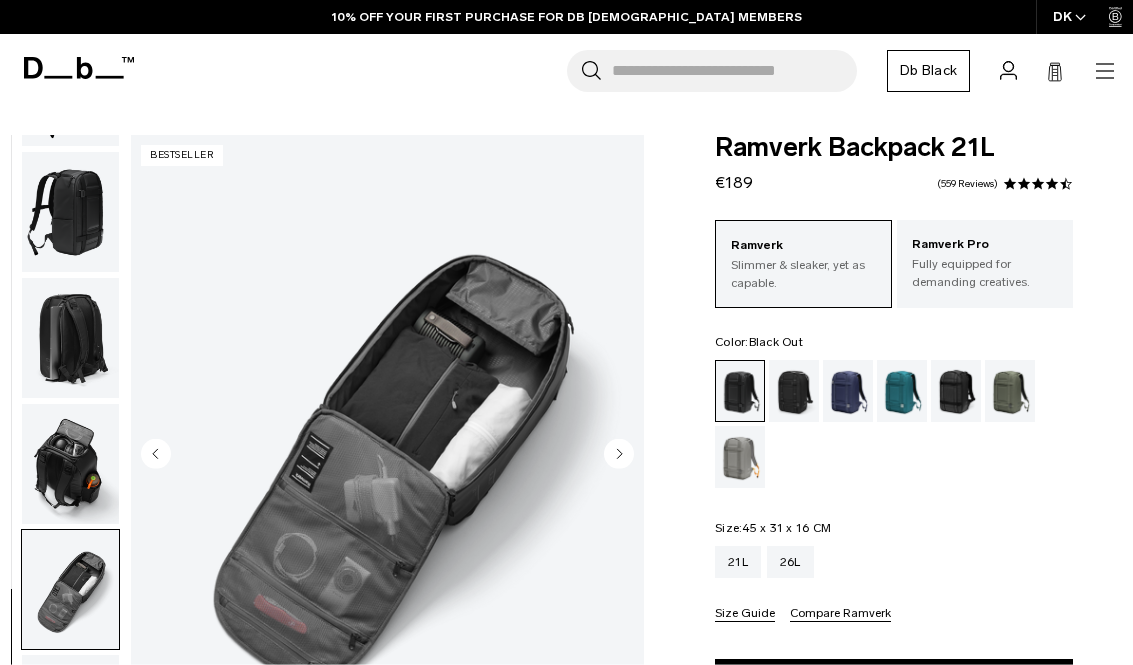 click 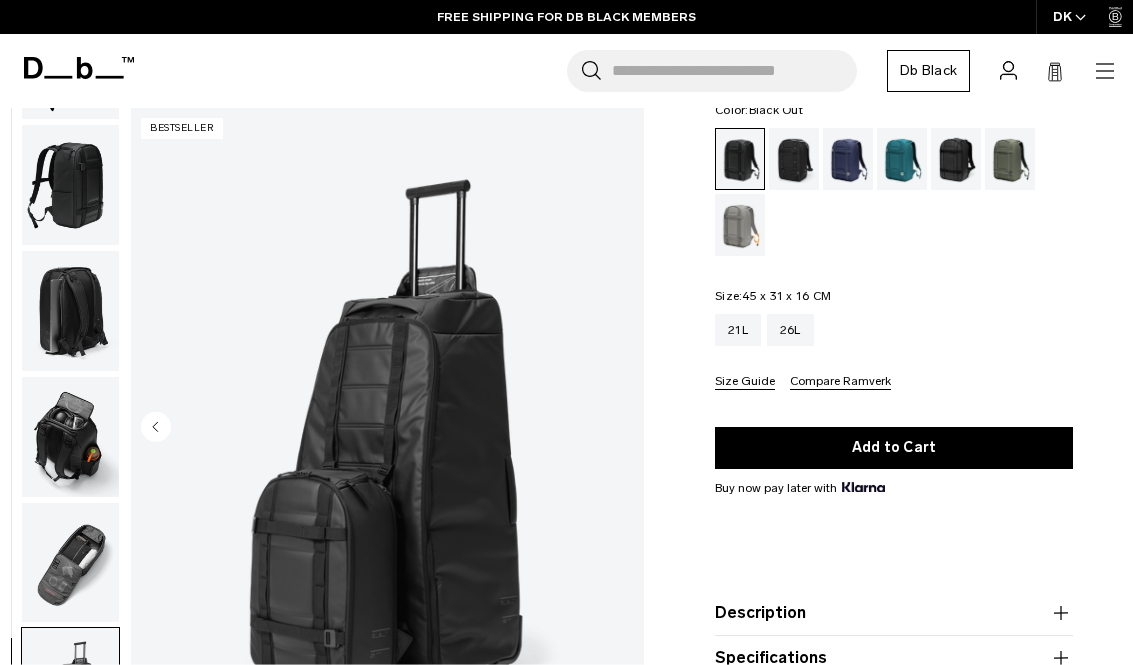 scroll, scrollTop: 230, scrollLeft: 0, axis: vertical 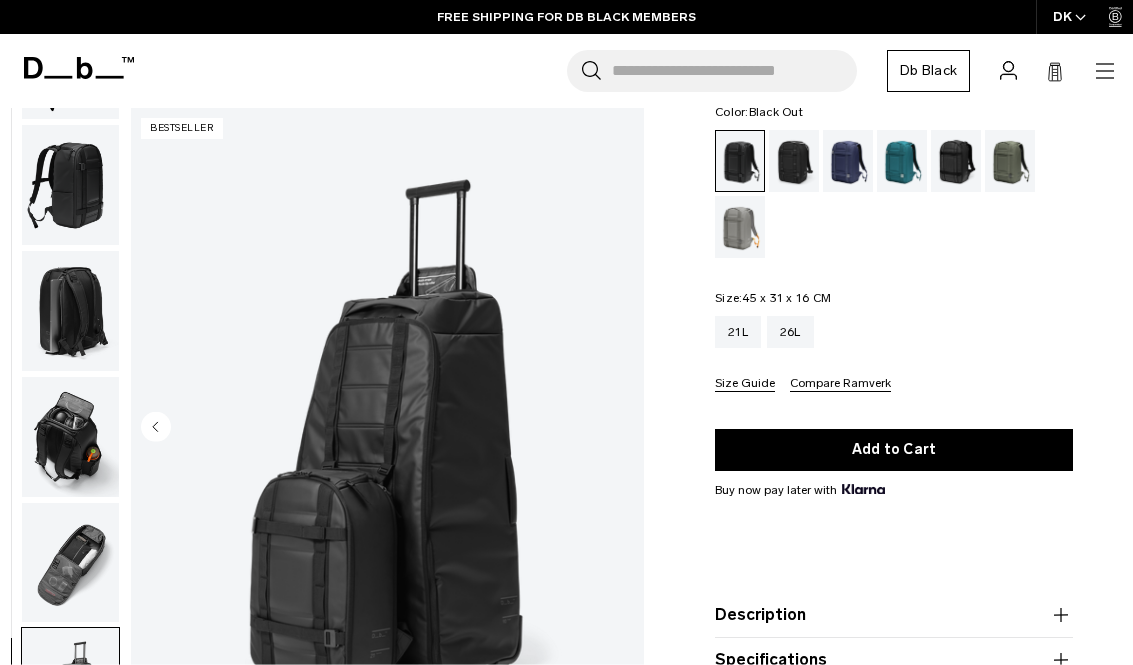 click at bounding box center (70, 563) 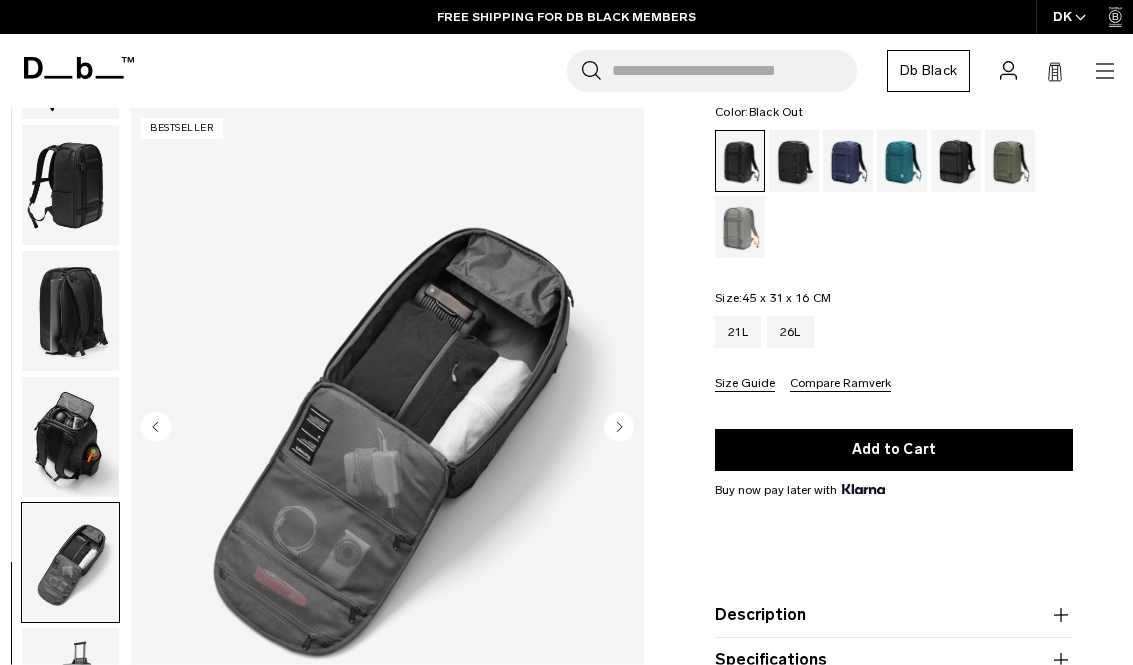 click 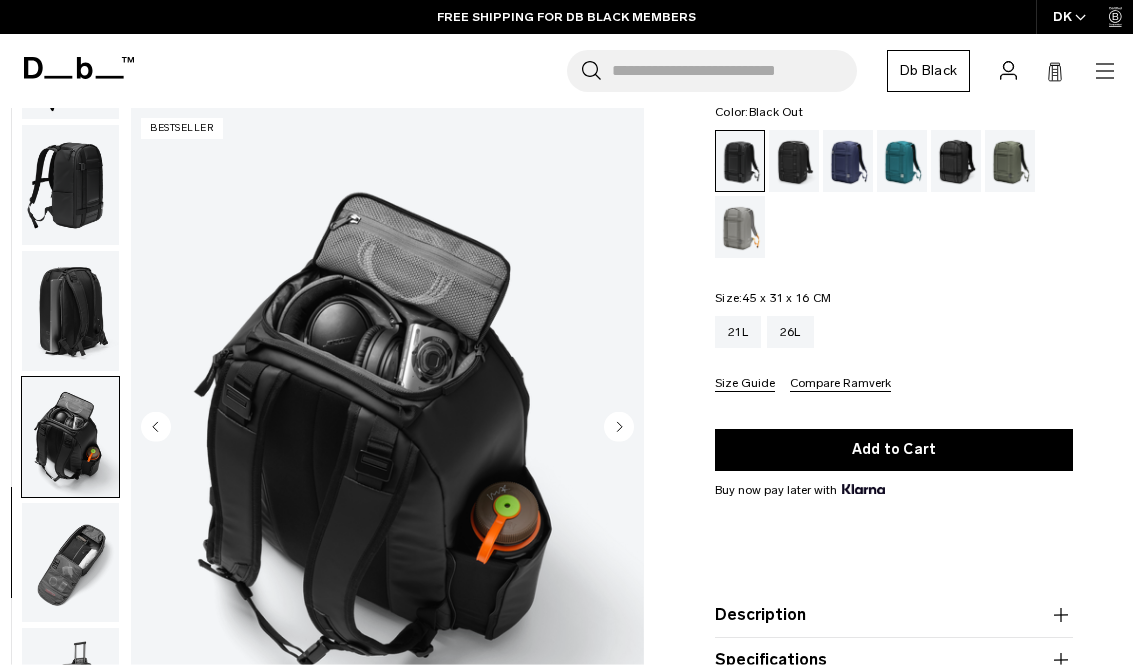 click 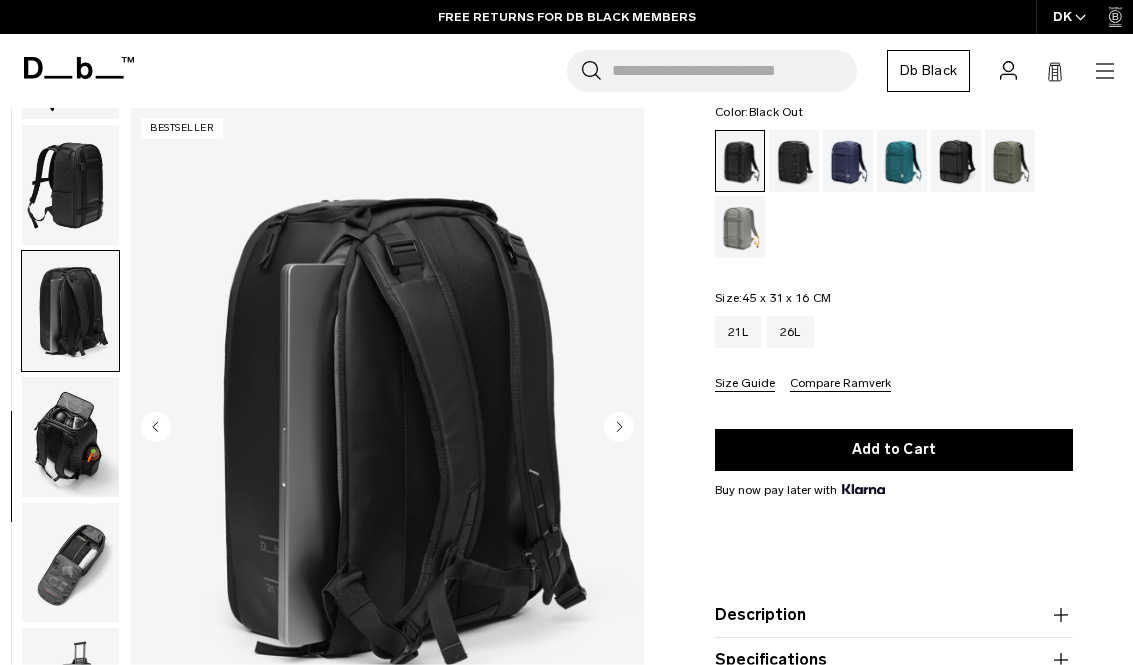 click 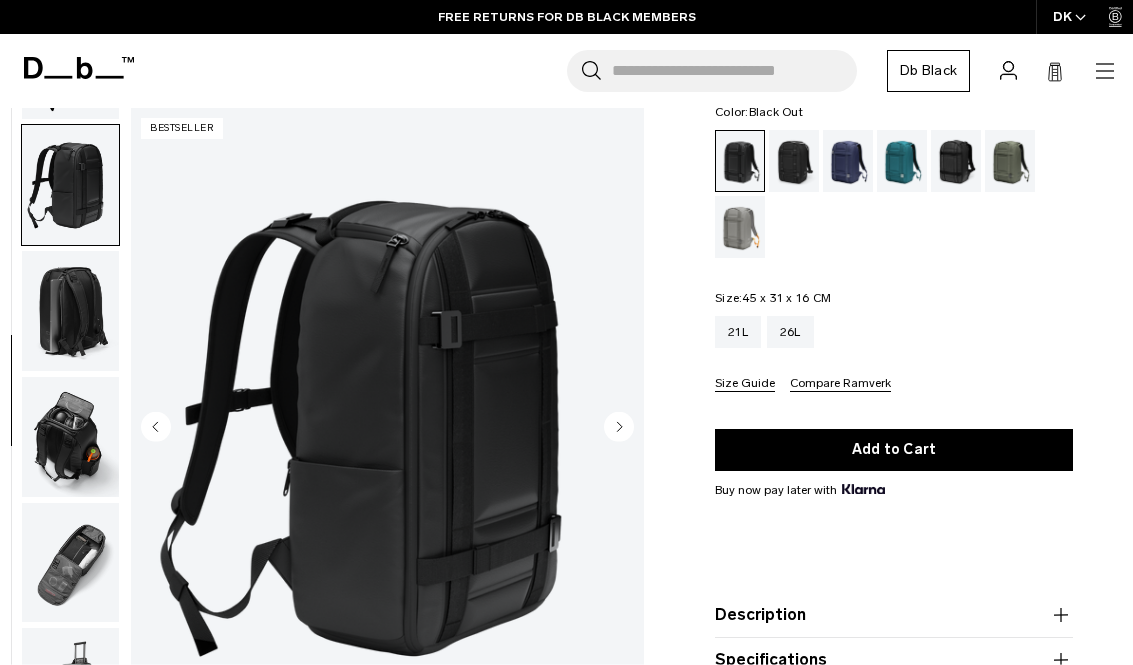 click 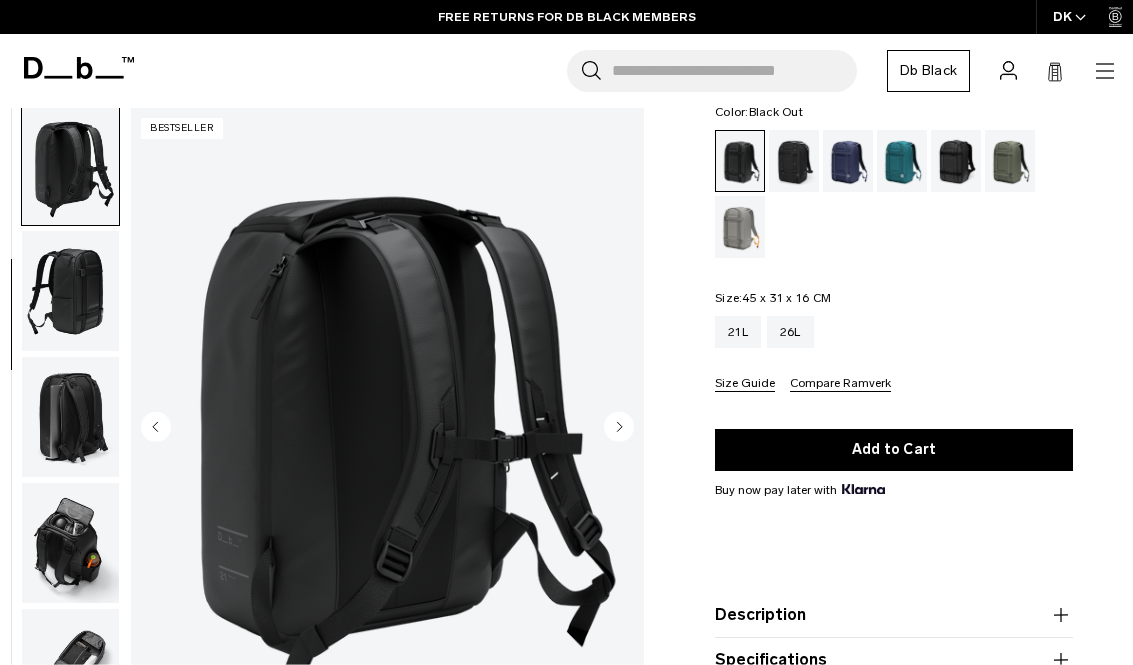 click 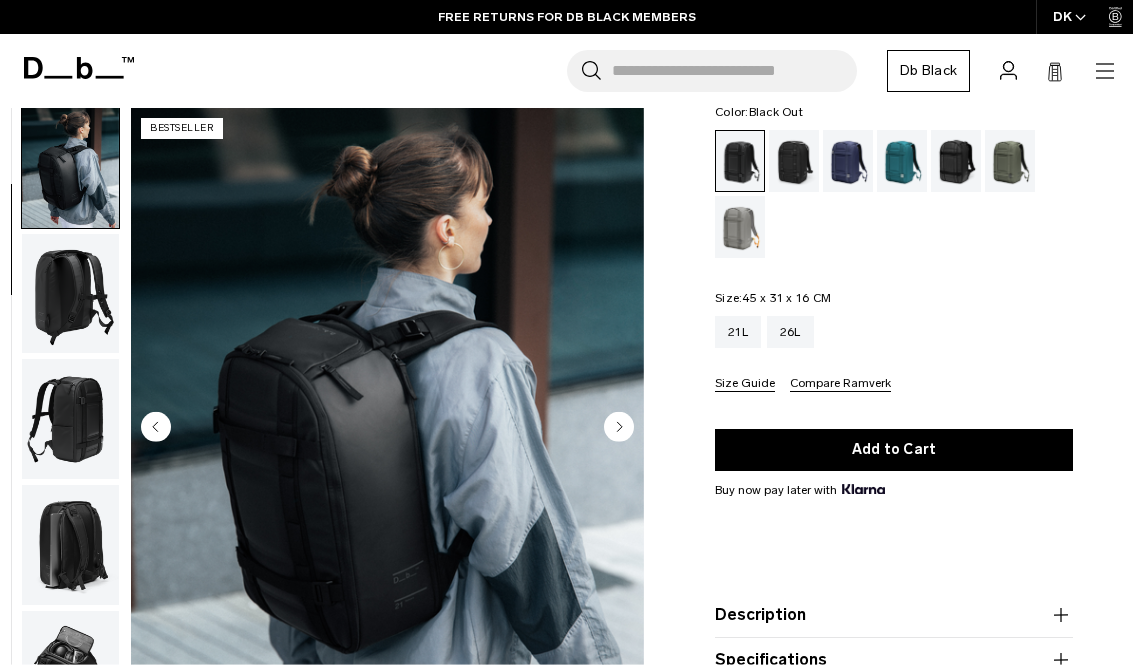 click 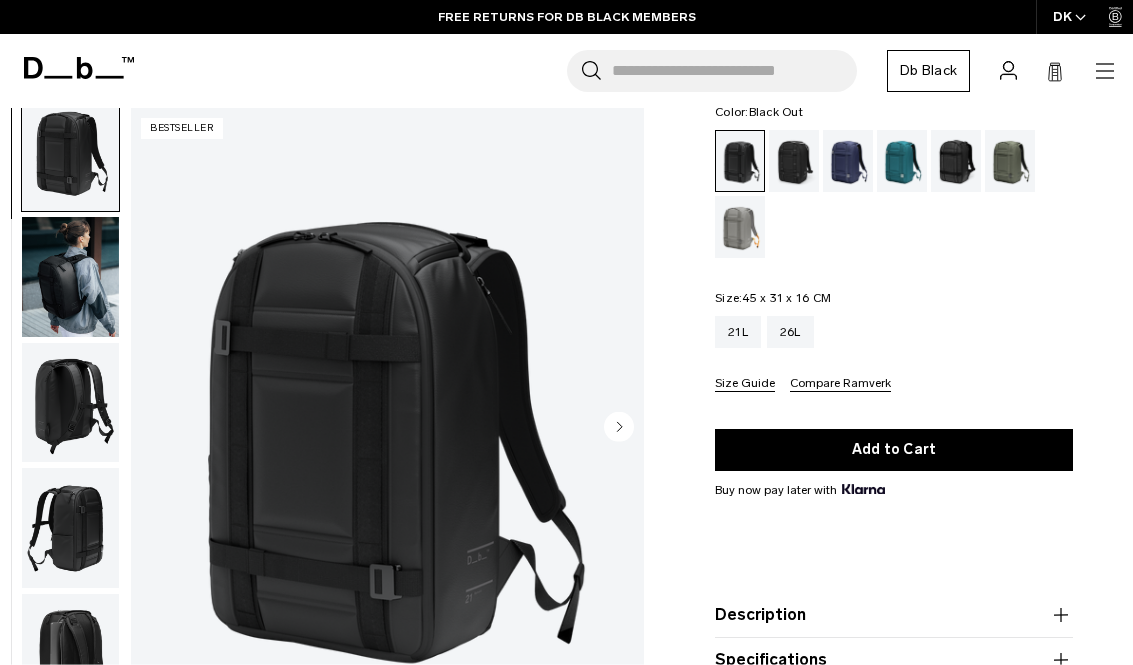 scroll, scrollTop: 0, scrollLeft: 0, axis: both 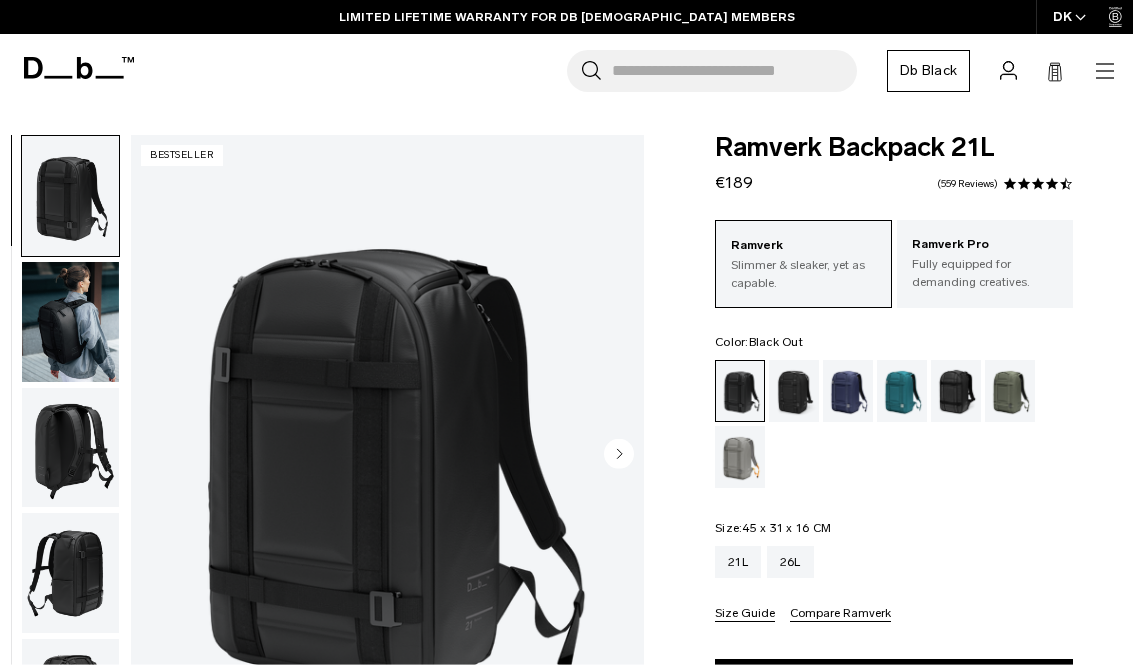 click 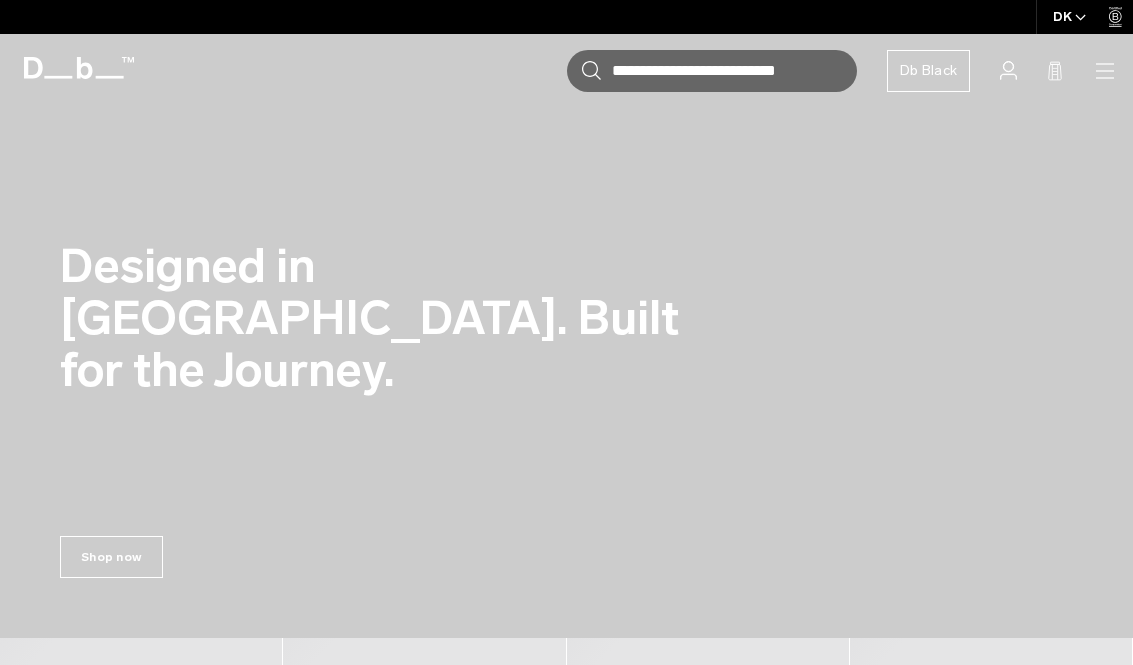 scroll, scrollTop: 0, scrollLeft: 0, axis: both 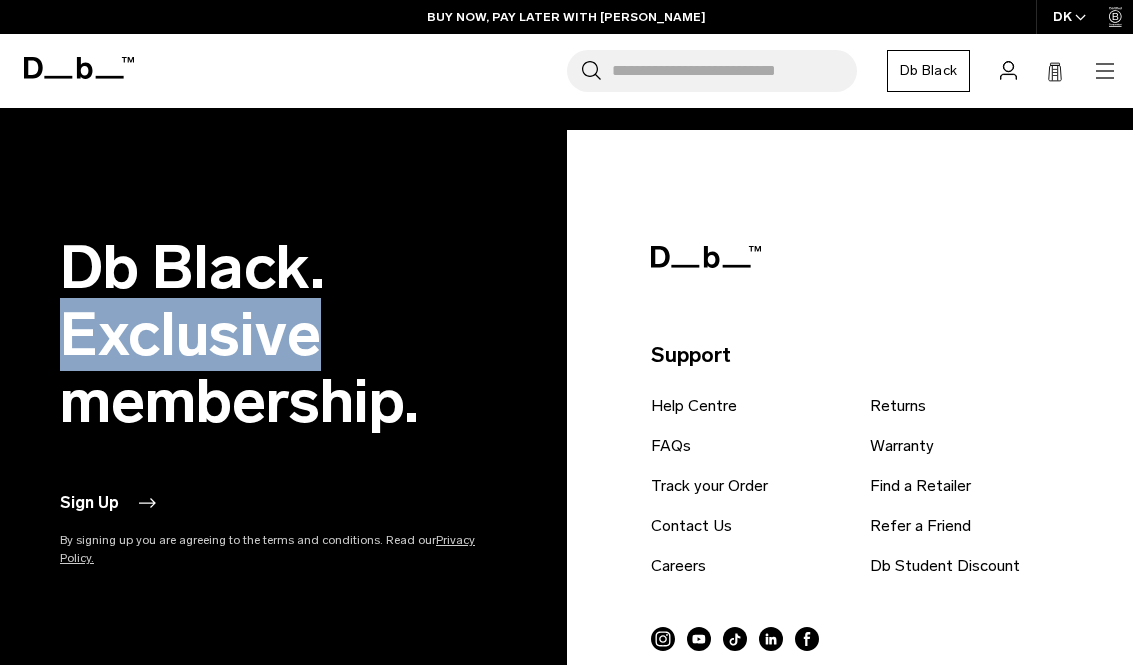 click on "Db Black.  Exclusive membership.
Sign Up
By signing up you are agreeing to the terms and conditions. Read our  Privacy Policy.
Free shipping
10% off your first purchase
Limited lifetime warranty
Exclusive access to events
Free returns
Special offers
Support
Help Centre
FAQs" at bounding box center (566, 611) 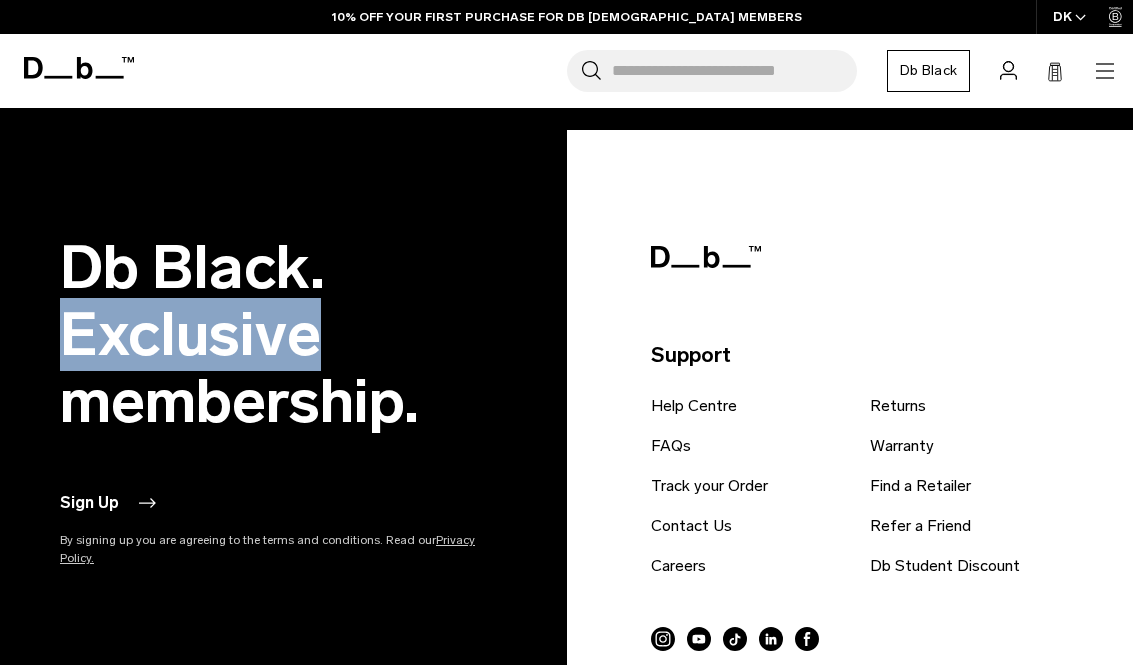 click 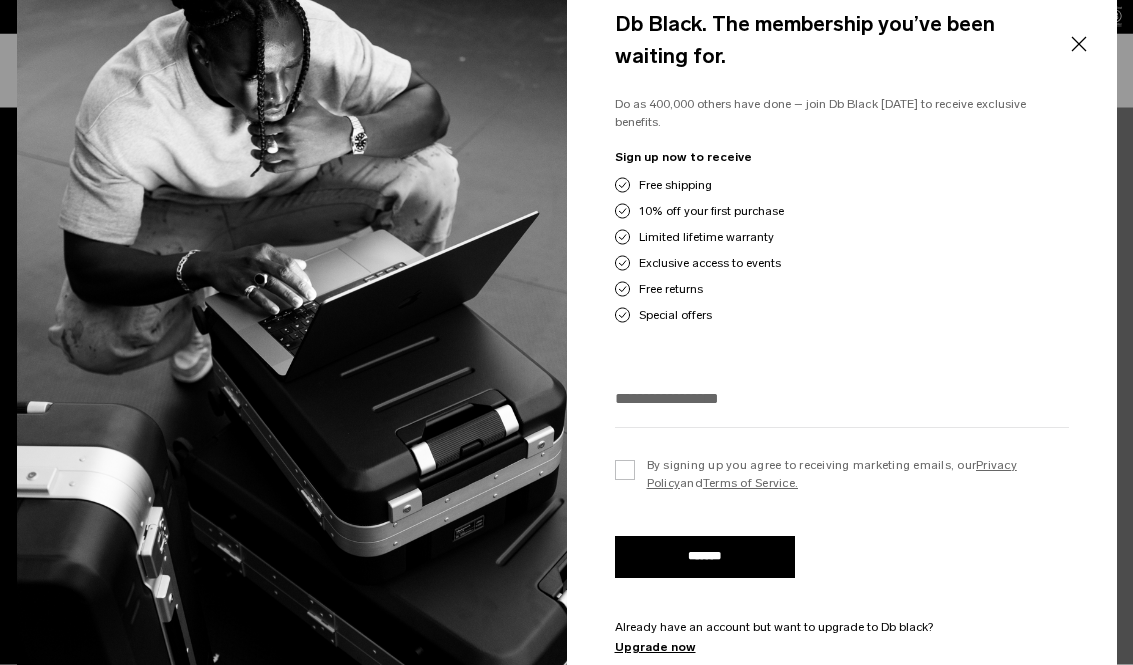 scroll, scrollTop: 3136, scrollLeft: 0, axis: vertical 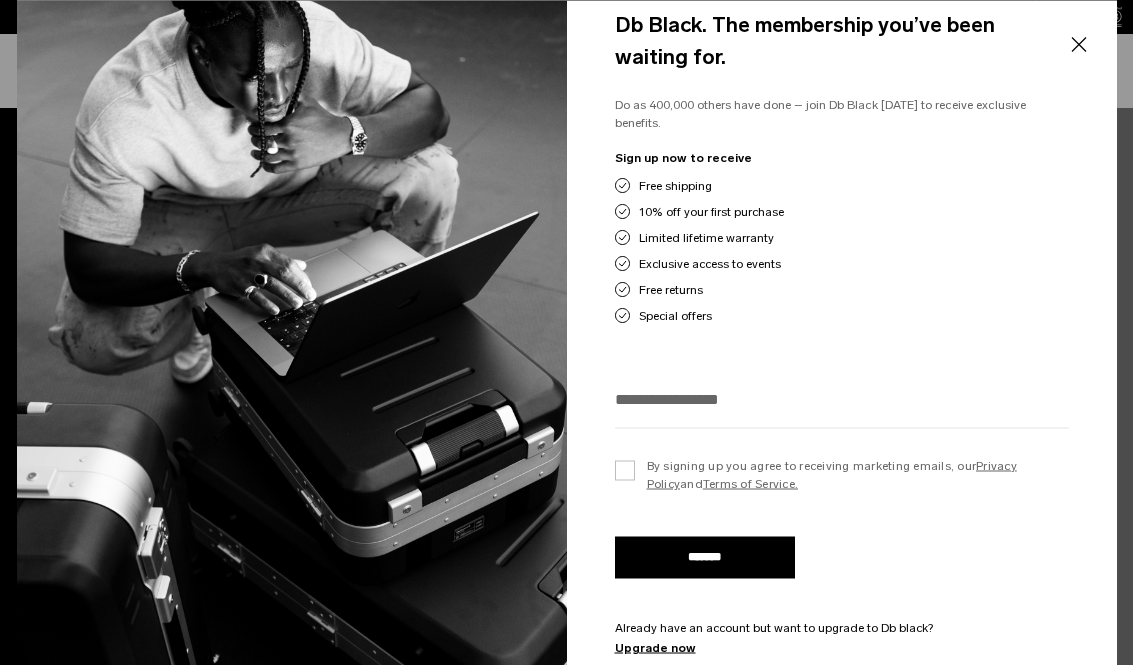 click on "Close" at bounding box center [1078, 45] 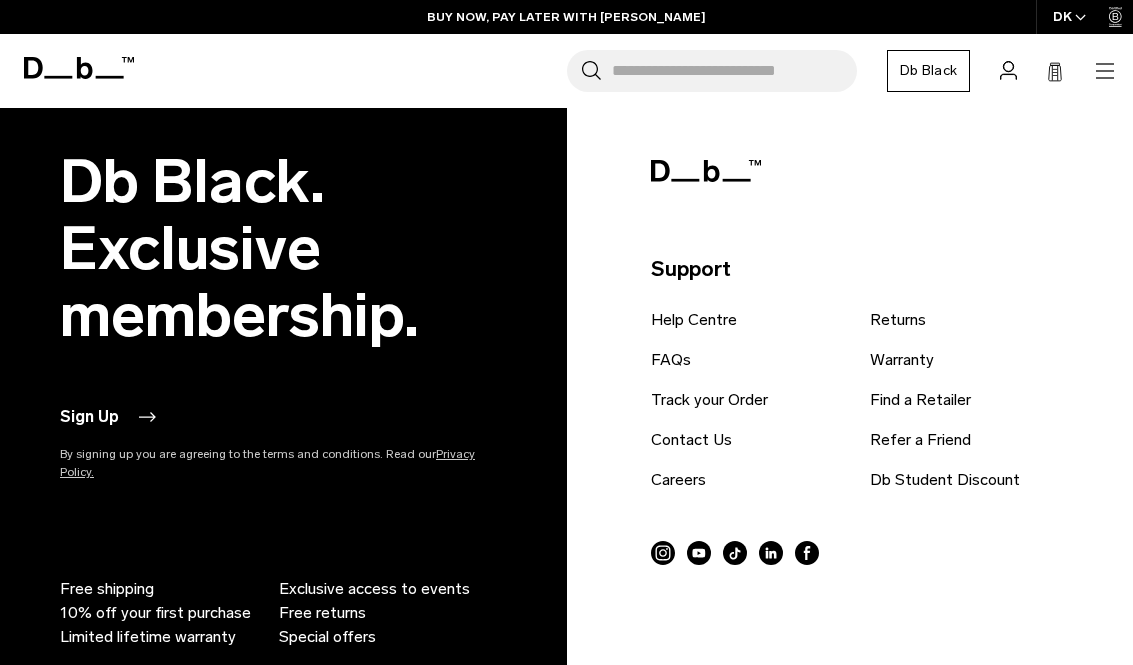scroll, scrollTop: 3127, scrollLeft: 0, axis: vertical 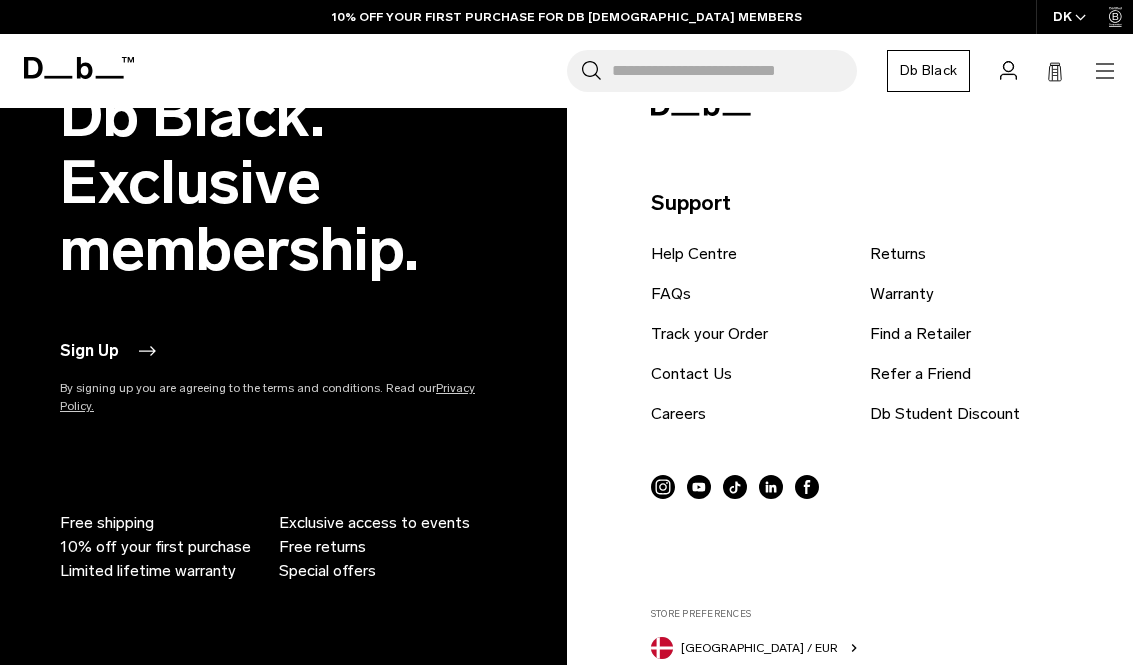 click on "Contact Us" at bounding box center [691, 374] 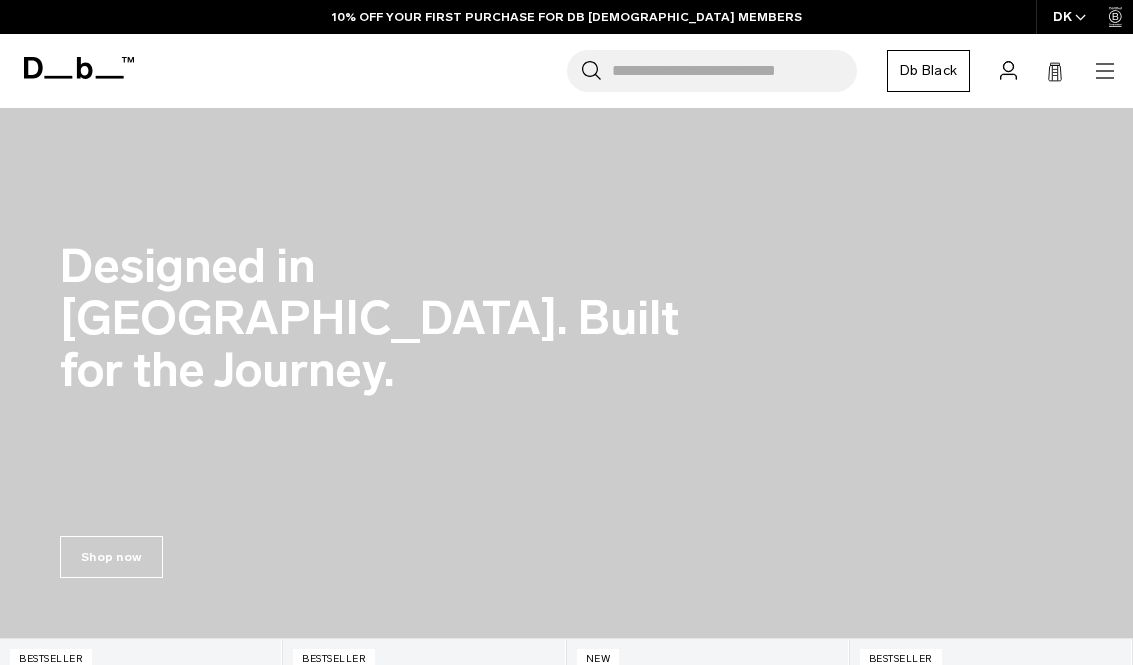 scroll, scrollTop: 3164, scrollLeft: 0, axis: vertical 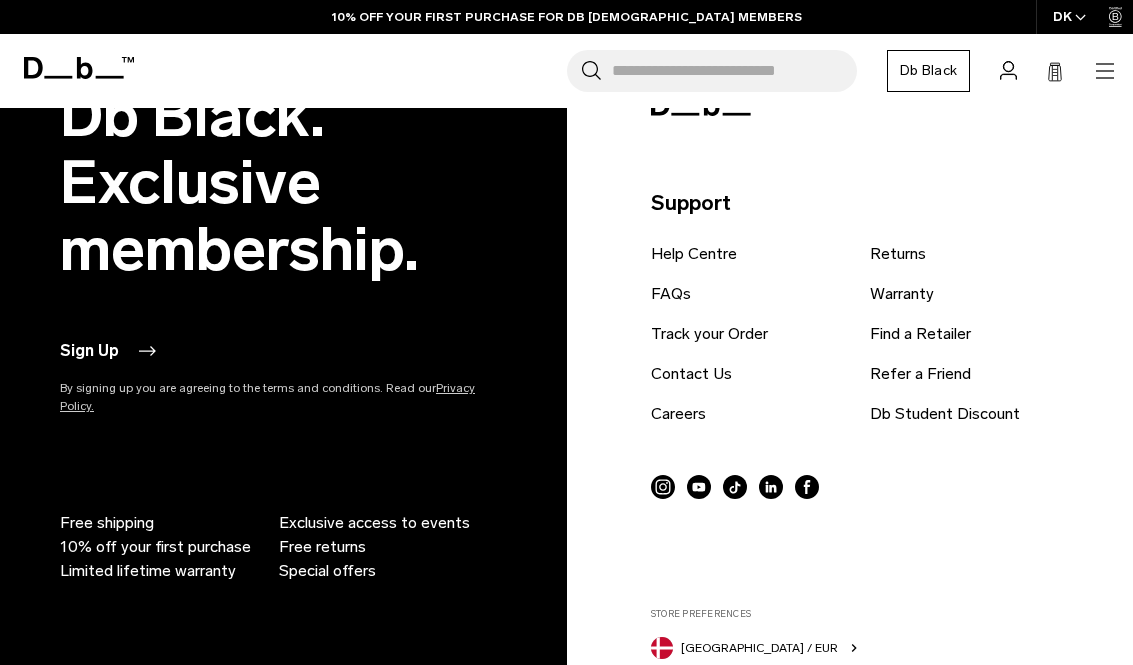 click on "FAQs" at bounding box center [671, 294] 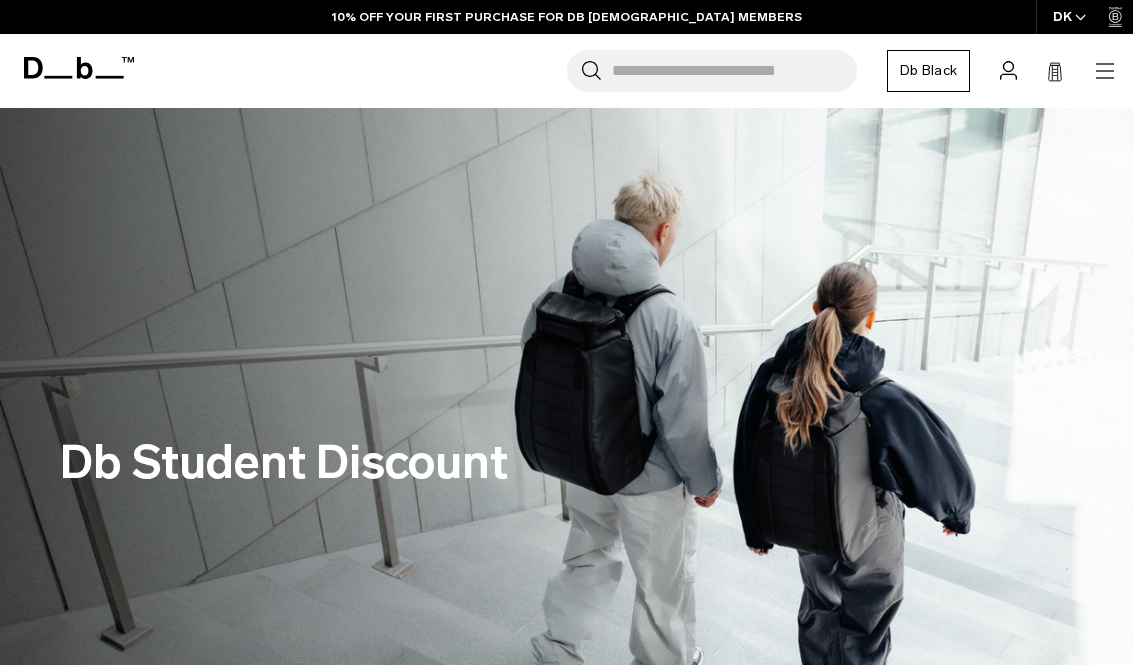 scroll, scrollTop: 0, scrollLeft: 0, axis: both 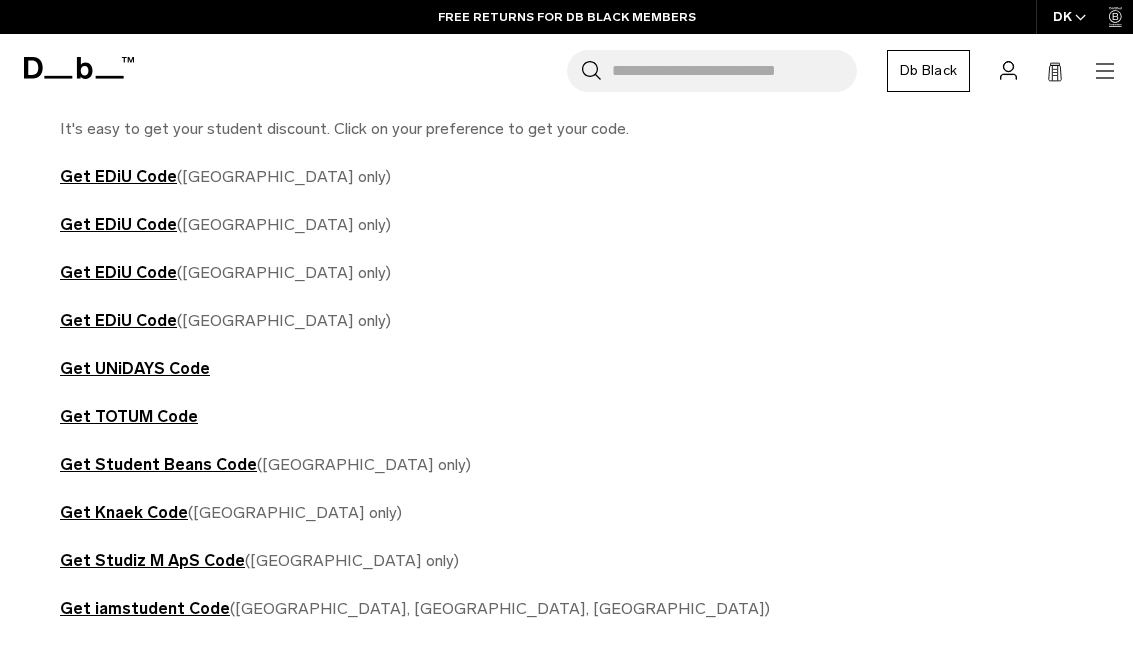 click on "Get UNiDAYS Code" at bounding box center [135, 368] 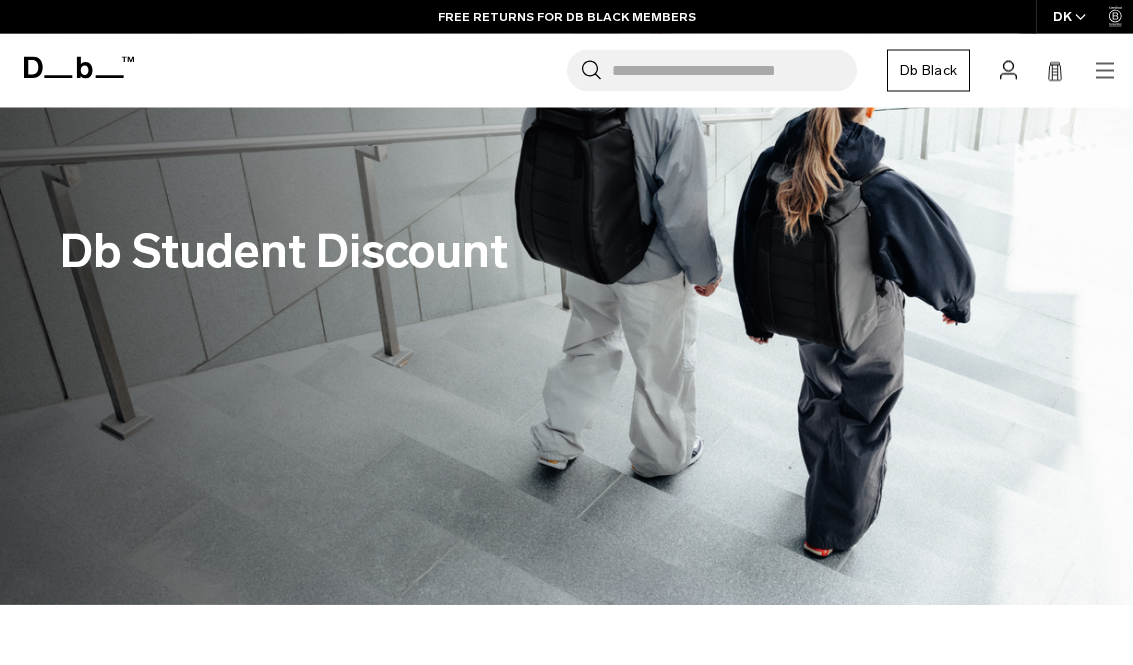scroll, scrollTop: 0, scrollLeft: 0, axis: both 